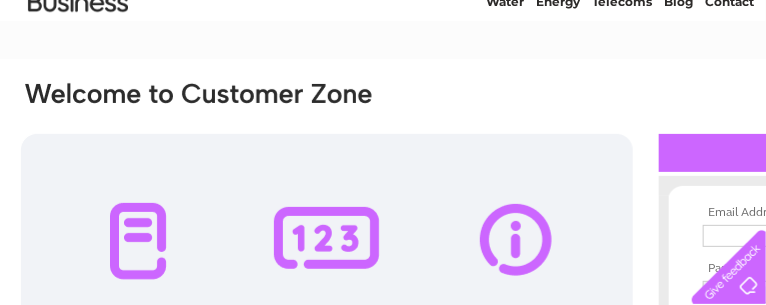 scroll, scrollTop: 0, scrollLeft: 0, axis: both 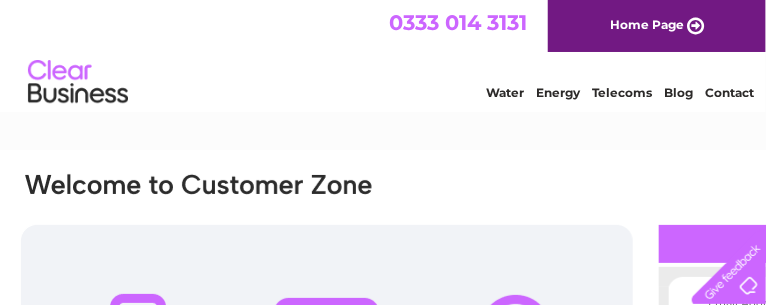 type on "johnsarmstrong390@gmail.com" 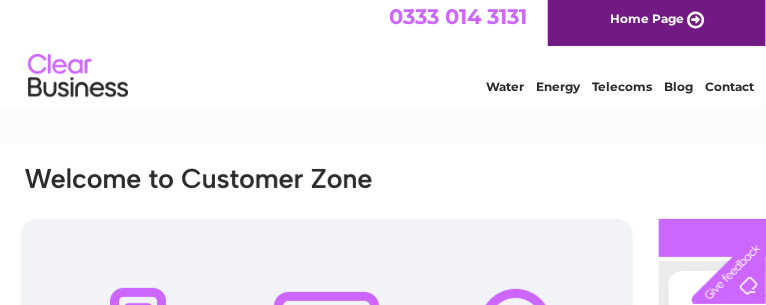 scroll, scrollTop: 0, scrollLeft: 0, axis: both 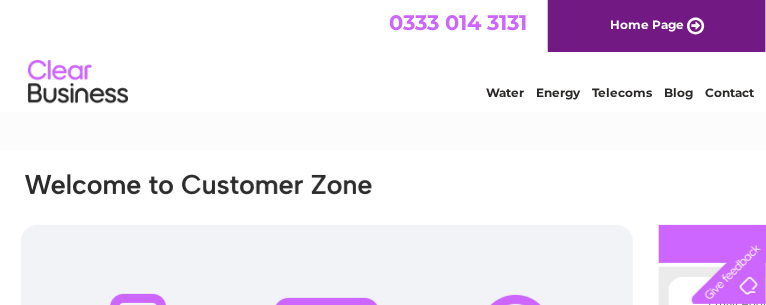 click on "0333 014 3131" at bounding box center [458, 22] 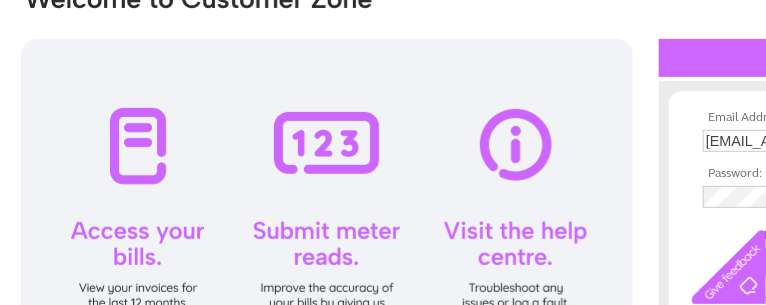 scroll, scrollTop: 240, scrollLeft: 0, axis: vertical 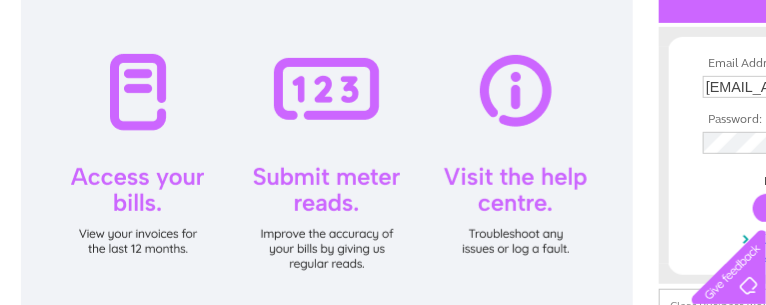 click at bounding box center [327, 160] 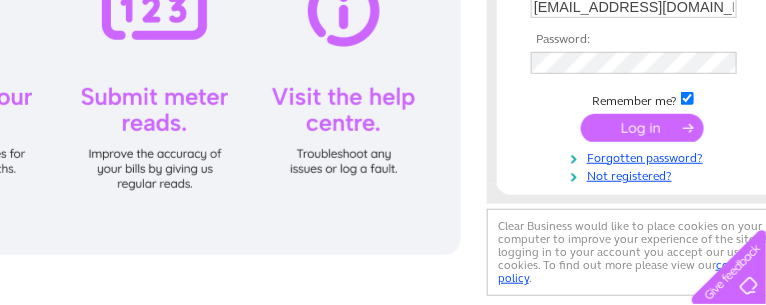 scroll, scrollTop: 320, scrollLeft: 223, axis: both 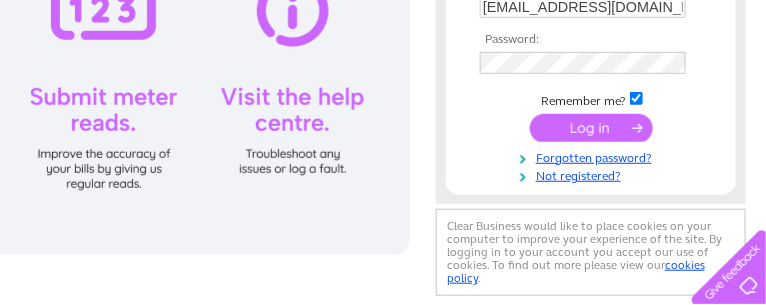 click at bounding box center (591, 128) 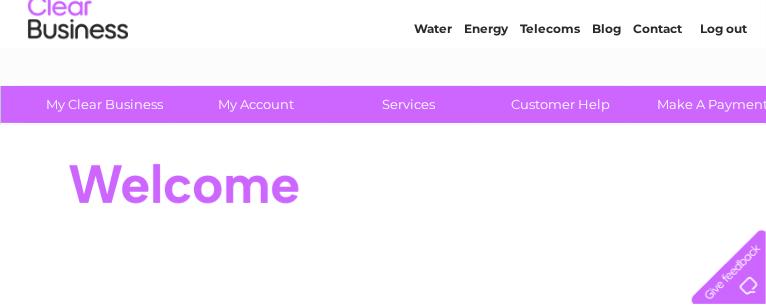 scroll, scrollTop: 80, scrollLeft: 0, axis: vertical 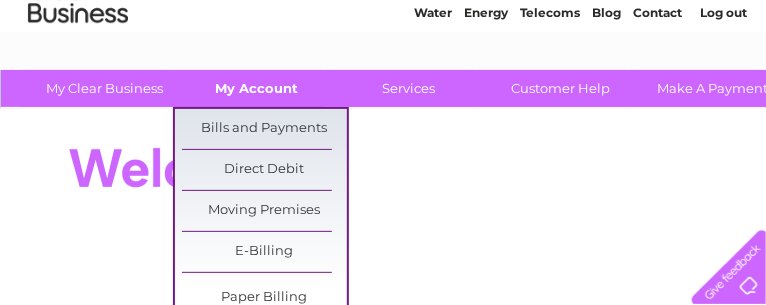 click on "My Account" at bounding box center [256, 88] 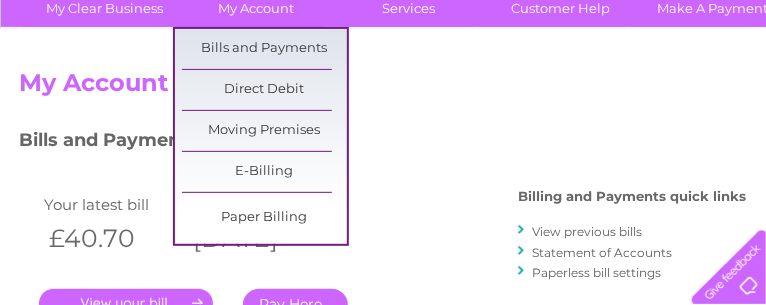 scroll, scrollTop: 240, scrollLeft: 0, axis: vertical 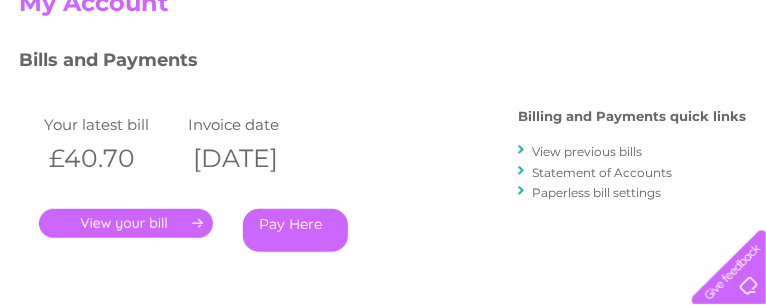 click on "." at bounding box center [126, 223] 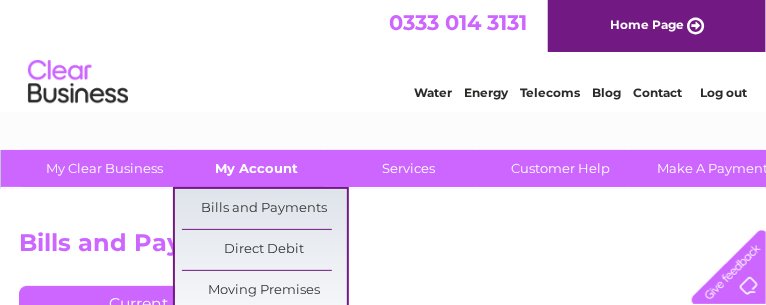 scroll, scrollTop: 80, scrollLeft: 0, axis: vertical 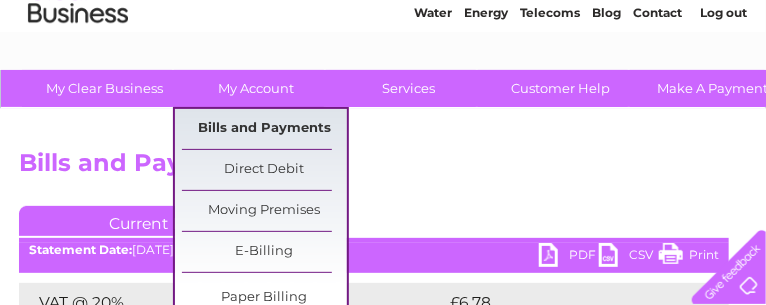 click on "Bills and Payments" at bounding box center (264, 129) 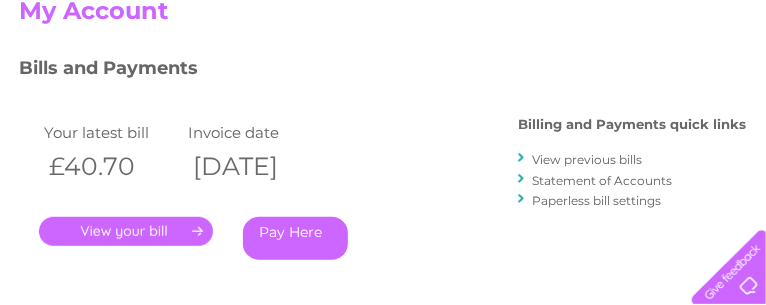 scroll, scrollTop: 260, scrollLeft: 0, axis: vertical 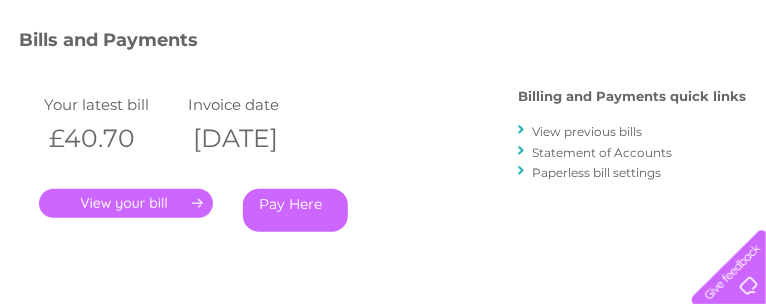 click on "." at bounding box center (126, 203) 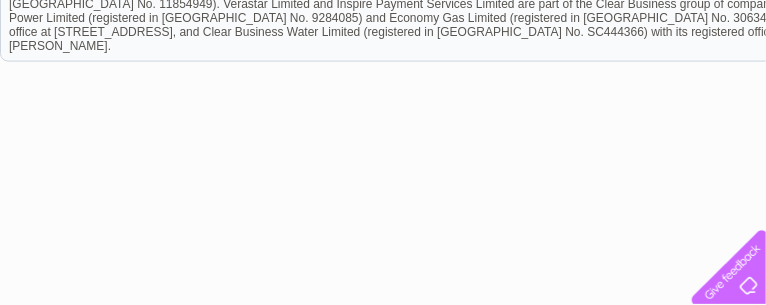 scroll, scrollTop: 800, scrollLeft: 0, axis: vertical 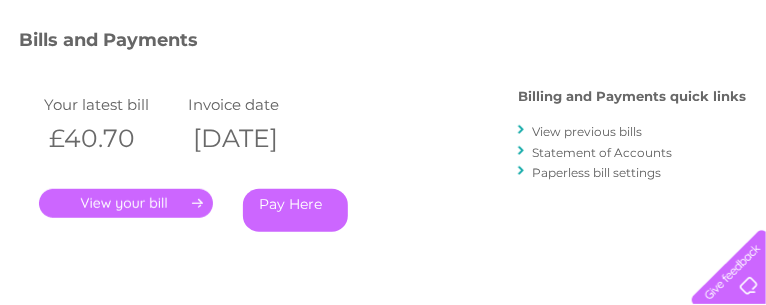 click on "." at bounding box center [126, 203] 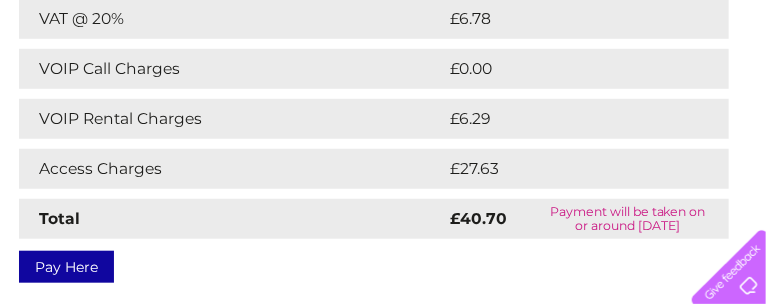 scroll, scrollTop: 320, scrollLeft: 0, axis: vertical 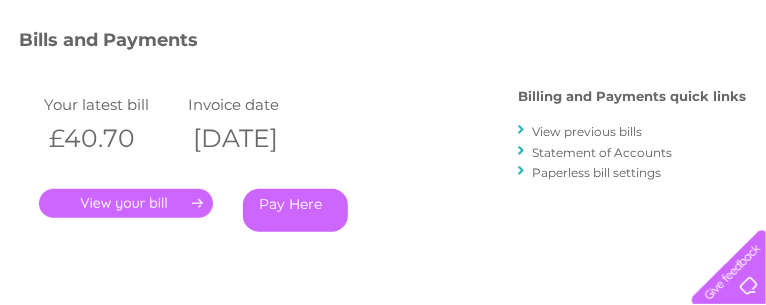 click on "View previous bills" at bounding box center [587, 131] 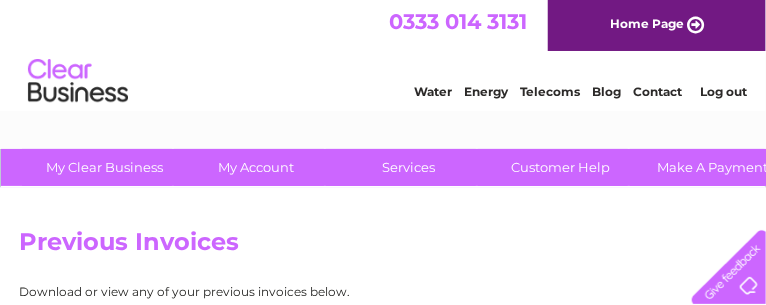 scroll, scrollTop: 0, scrollLeft: 0, axis: both 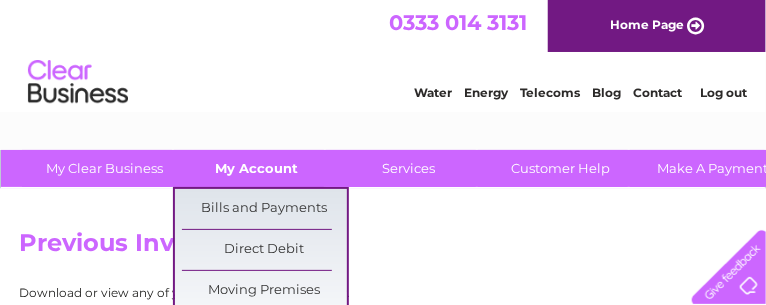 click on "My Account" at bounding box center [256, 168] 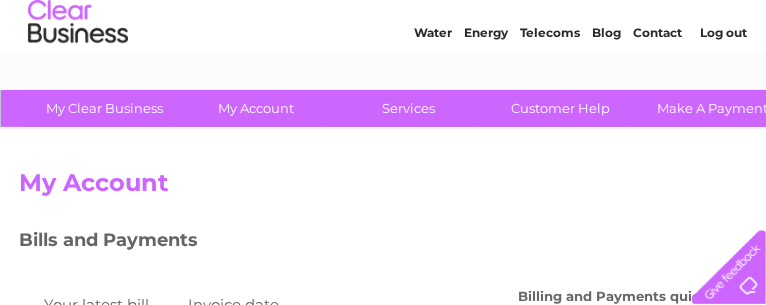 scroll, scrollTop: 160, scrollLeft: 0, axis: vertical 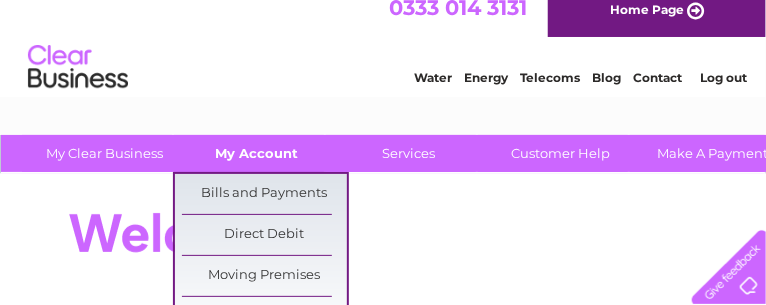 click on "My Account" at bounding box center (256, 153) 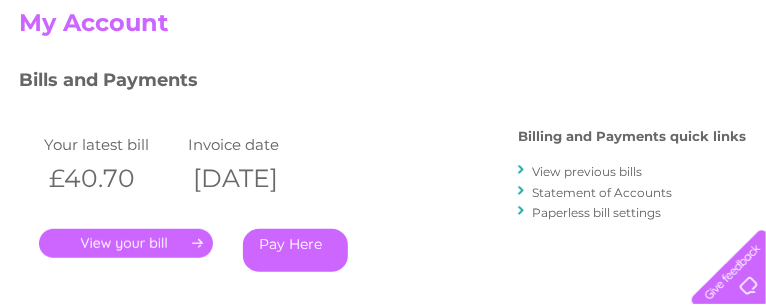 scroll, scrollTop: 240, scrollLeft: 0, axis: vertical 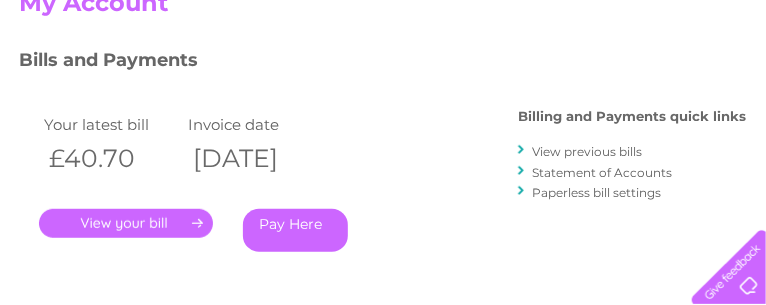 click on "." at bounding box center [126, 223] 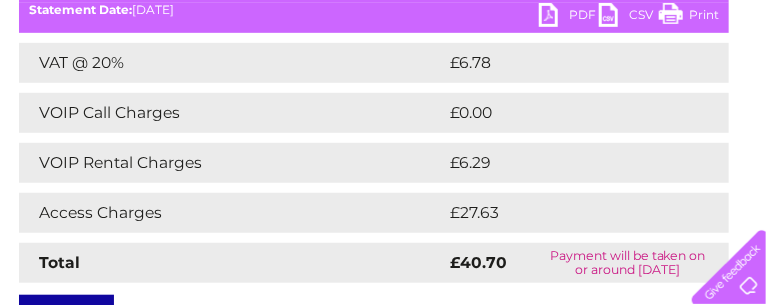 scroll, scrollTop: 240, scrollLeft: 0, axis: vertical 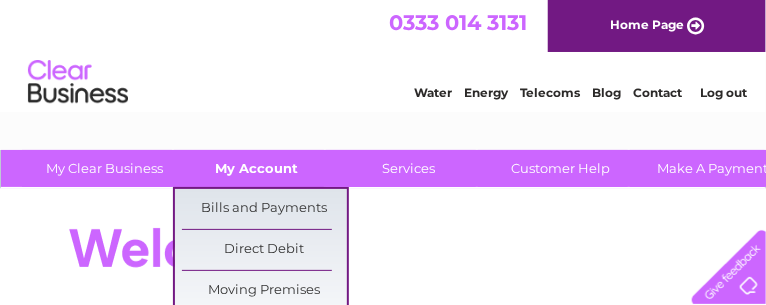 click on "My Account" at bounding box center [256, 168] 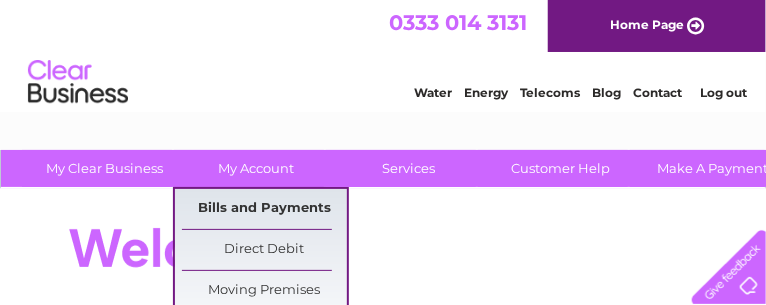 click on "Bills and Payments" at bounding box center (264, 209) 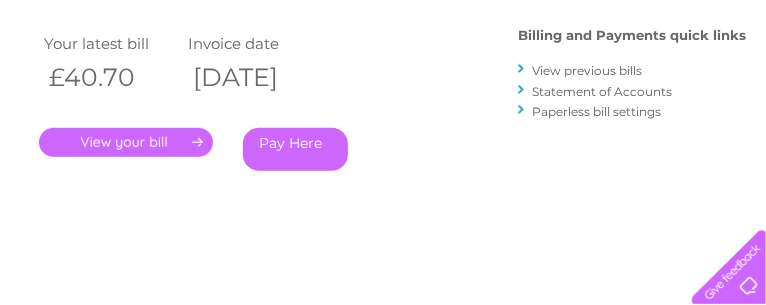 scroll, scrollTop: 260, scrollLeft: 0, axis: vertical 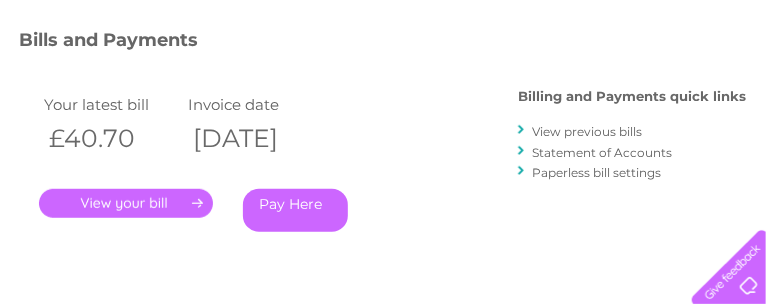 click on "." at bounding box center [126, 203] 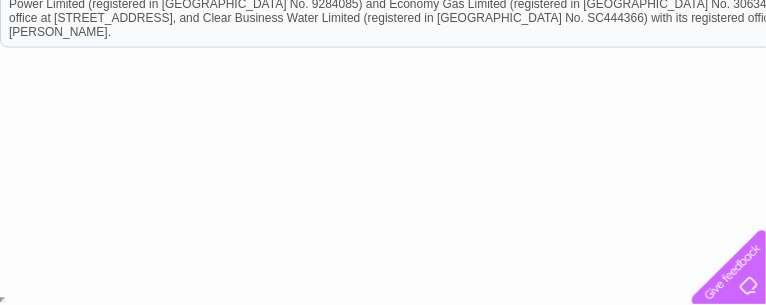 scroll, scrollTop: 800, scrollLeft: 0, axis: vertical 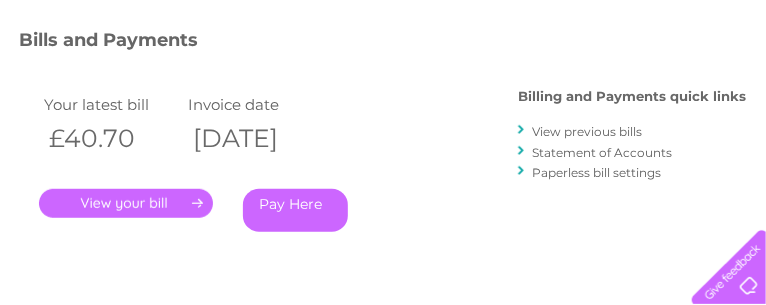 click on "View previous bills" at bounding box center (587, 131) 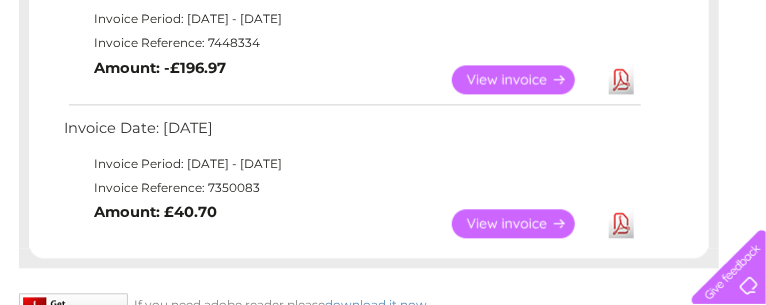 scroll, scrollTop: 1049, scrollLeft: 0, axis: vertical 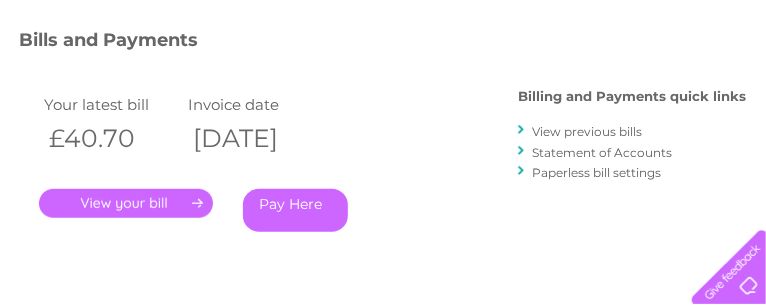 click on "Statement of Accounts" at bounding box center [602, 152] 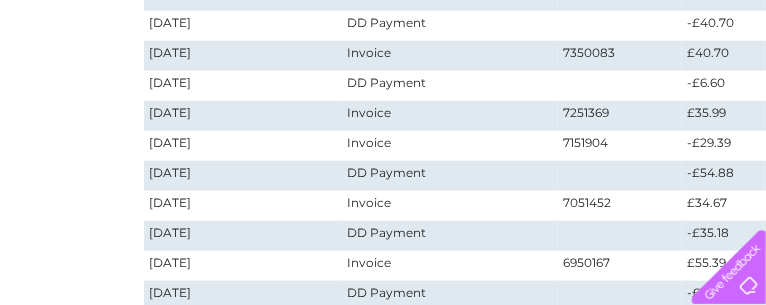 scroll, scrollTop: 640, scrollLeft: 0, axis: vertical 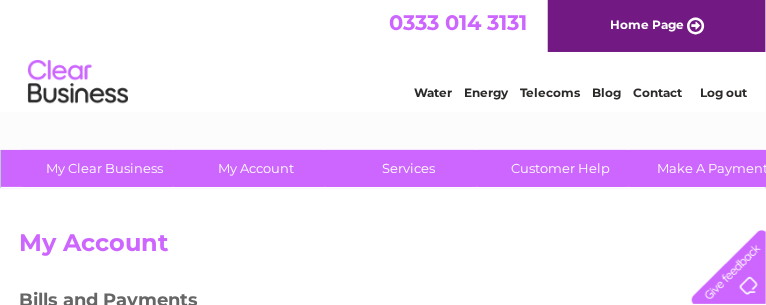 click on "Contact" at bounding box center [657, 92] 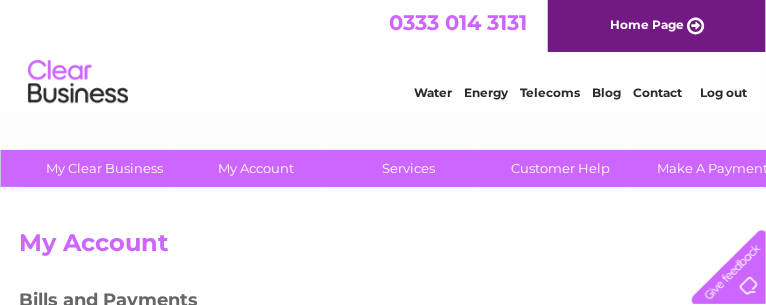 scroll, scrollTop: 0, scrollLeft: 0, axis: both 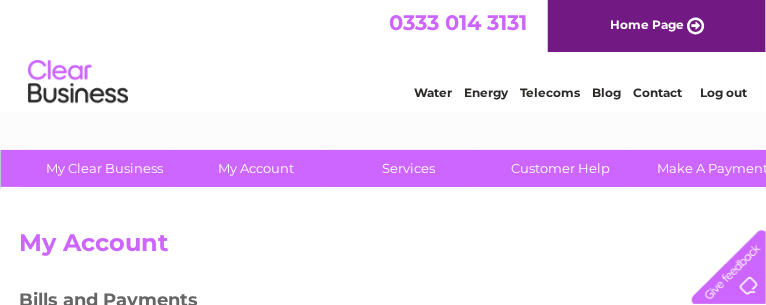 click on "0333 014 3131" at bounding box center [458, 22] 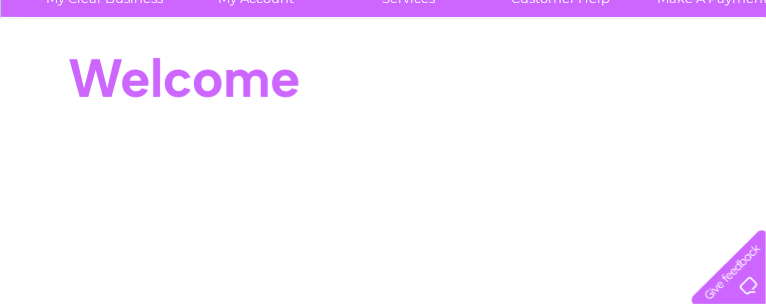 scroll, scrollTop: 0, scrollLeft: 0, axis: both 